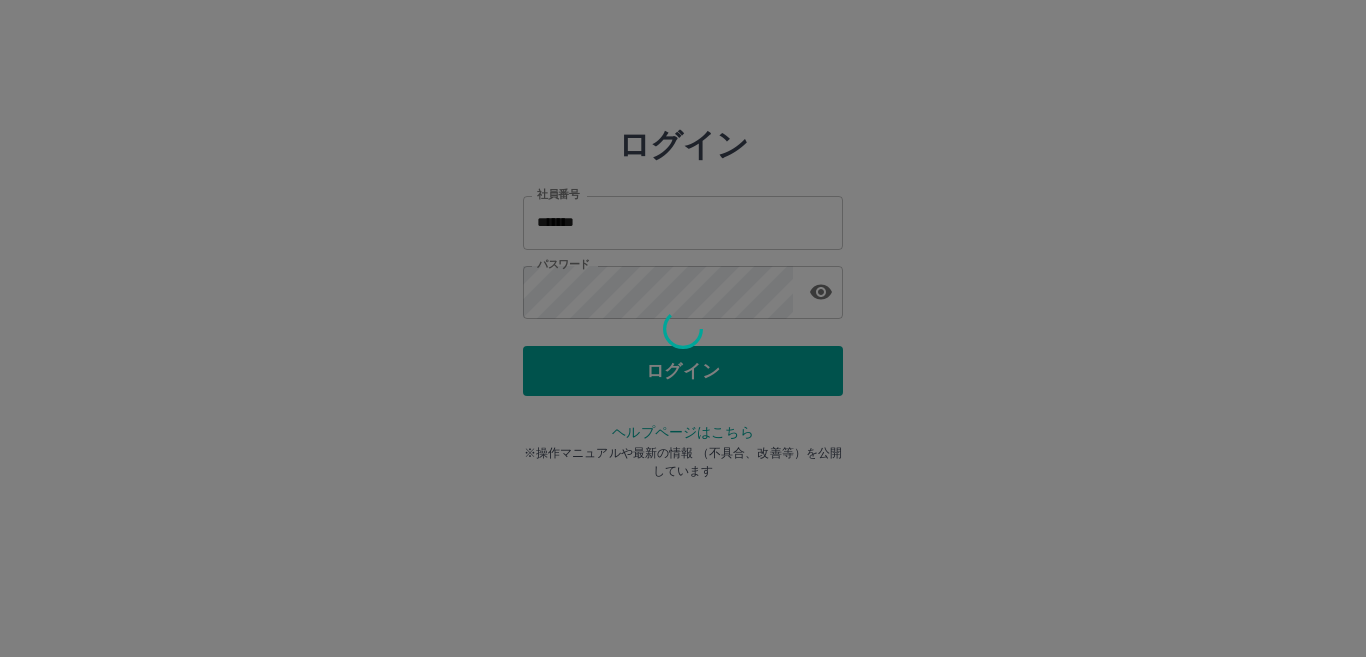 scroll, scrollTop: 0, scrollLeft: 0, axis: both 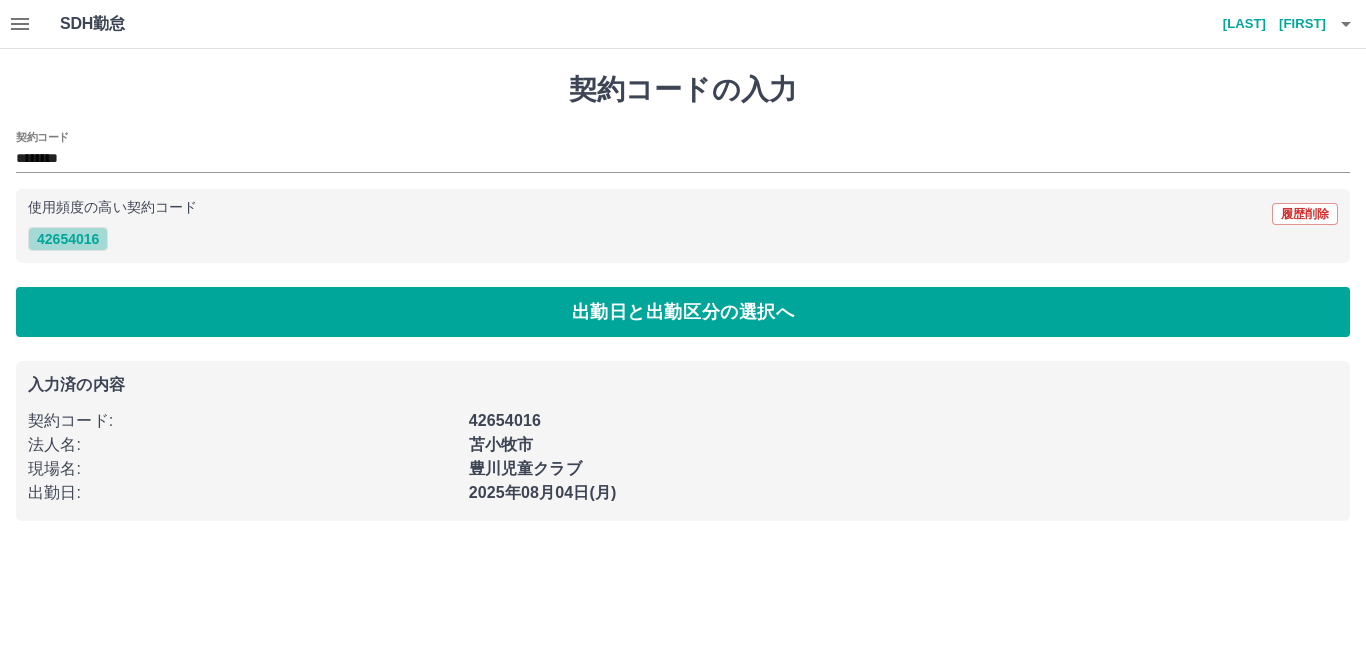 click on "42654016" at bounding box center (68, 239) 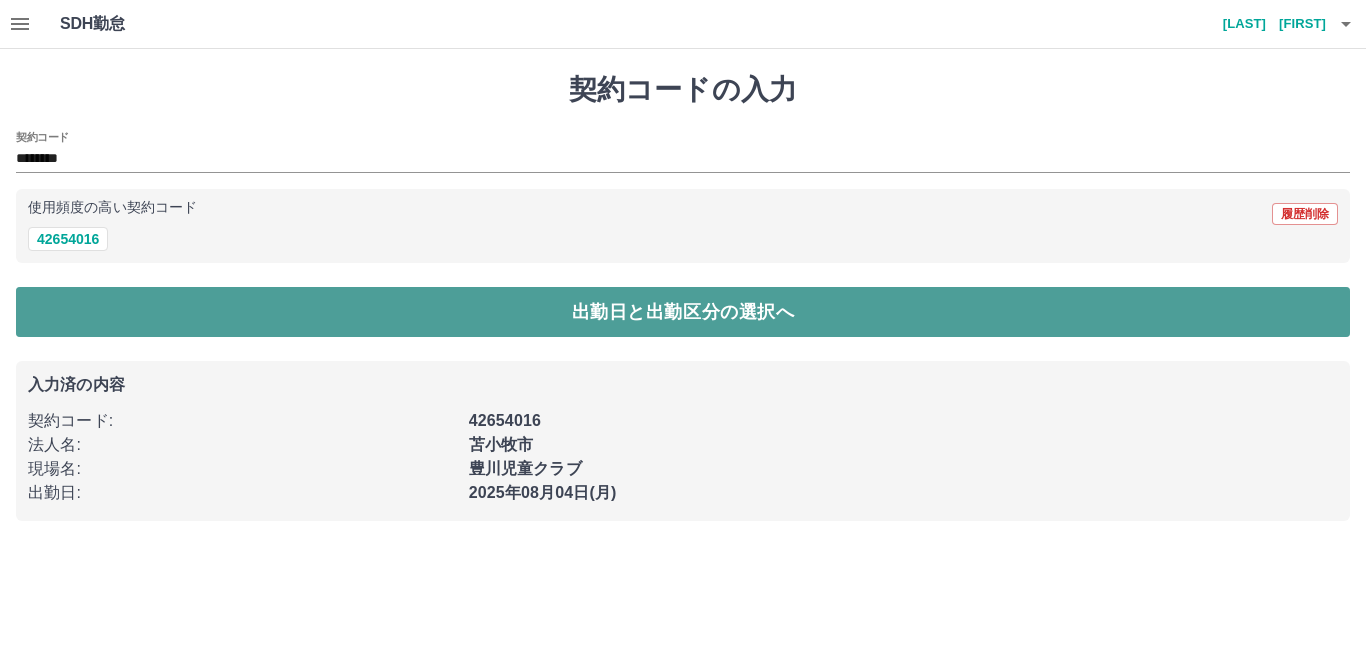 click on "出勤日と出勤区分の選択へ" at bounding box center [683, 312] 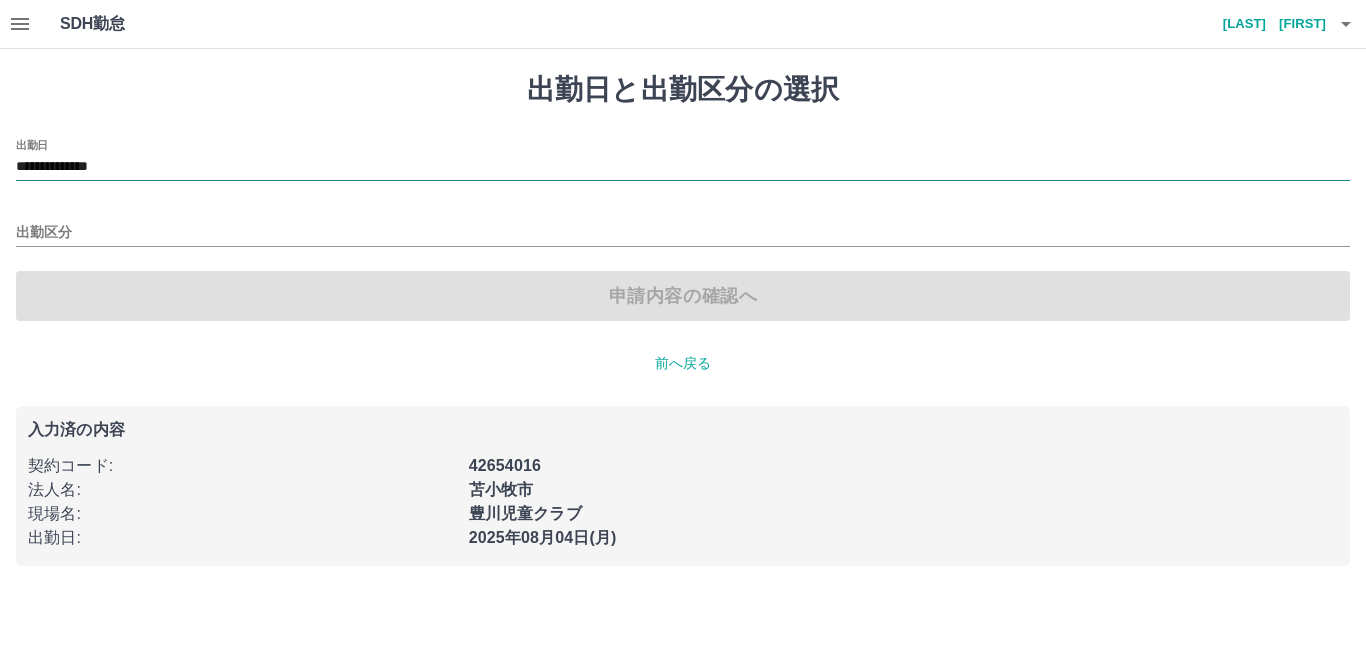 click on "**********" at bounding box center [683, 167] 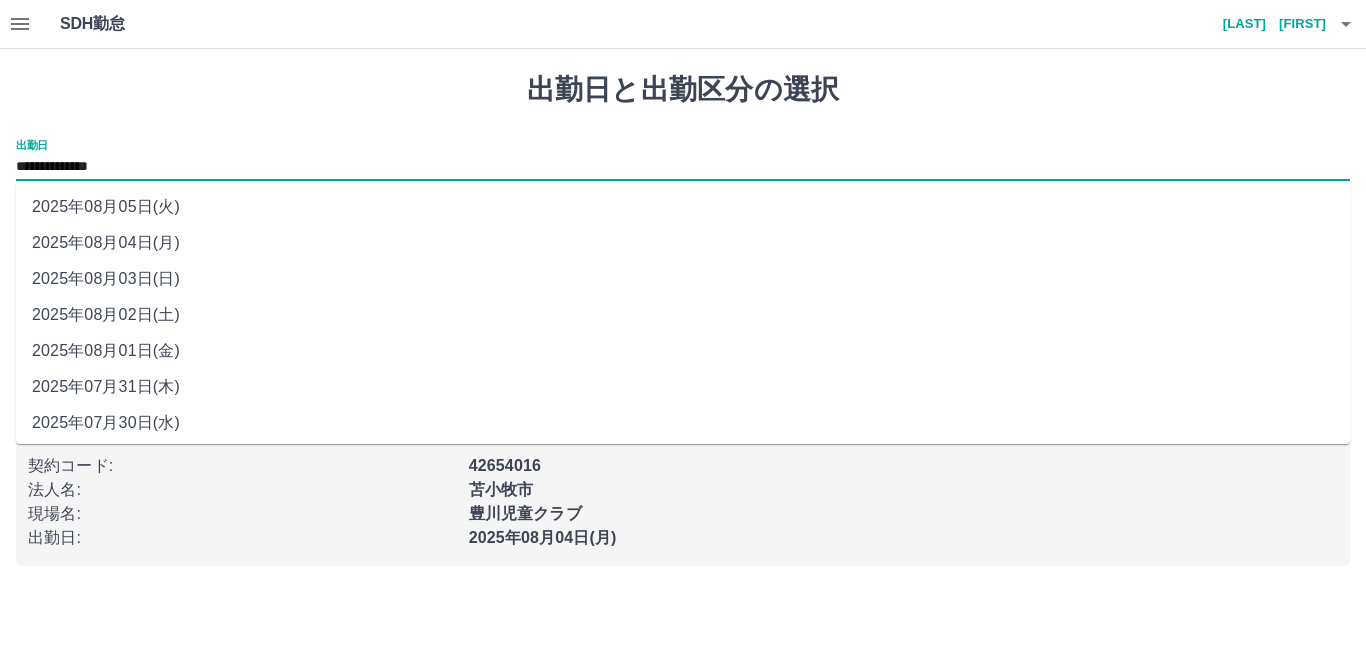 click on "2025年08月02日(土)" at bounding box center [683, 315] 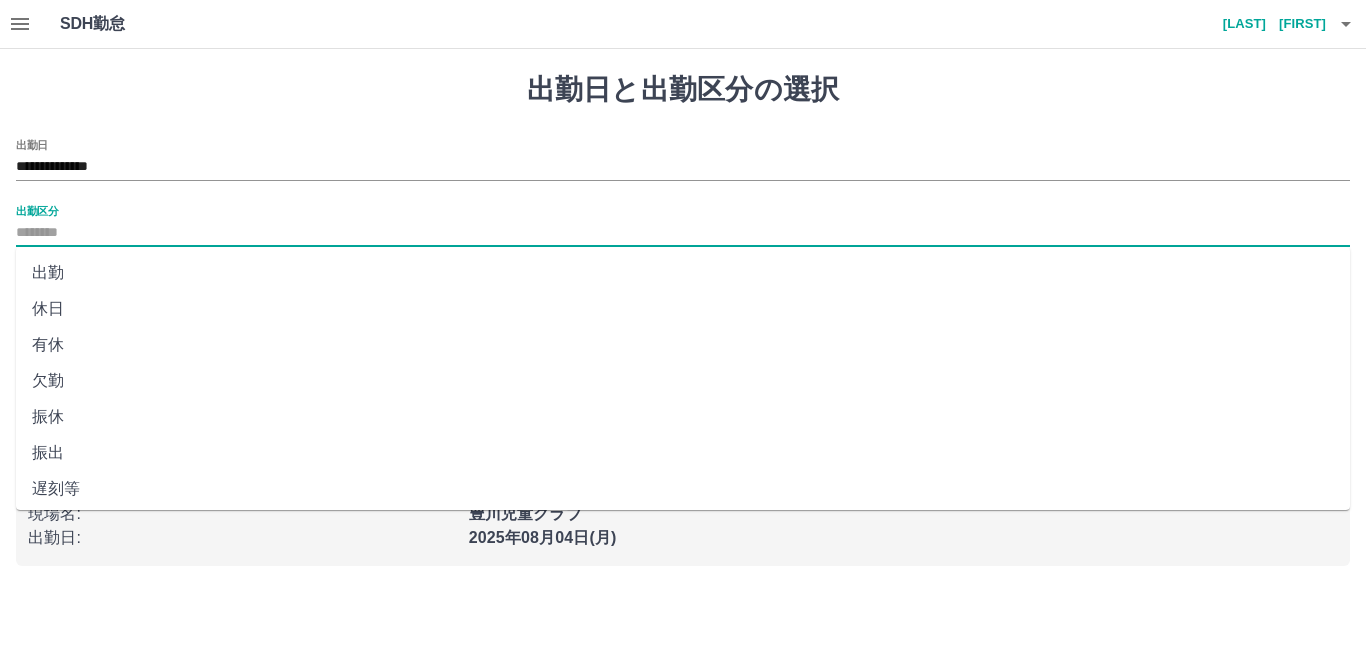 click on "出勤区分" at bounding box center (683, 233) 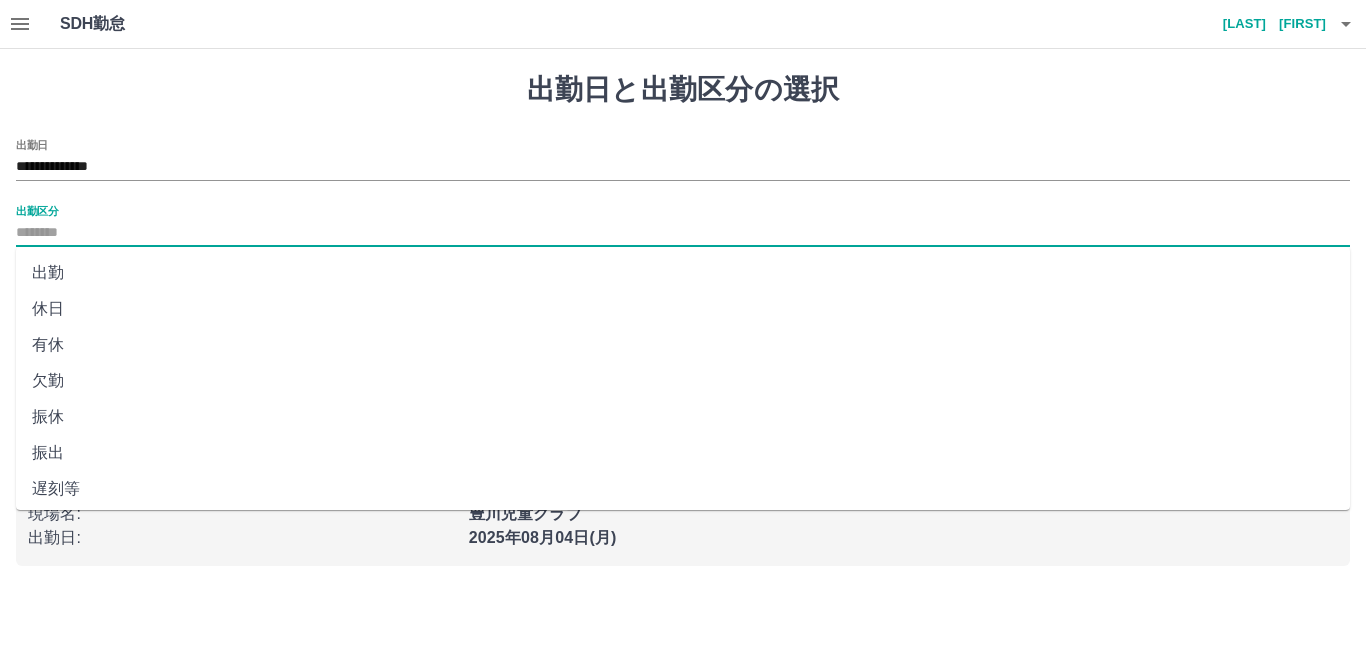 click on "出勤" at bounding box center [683, 273] 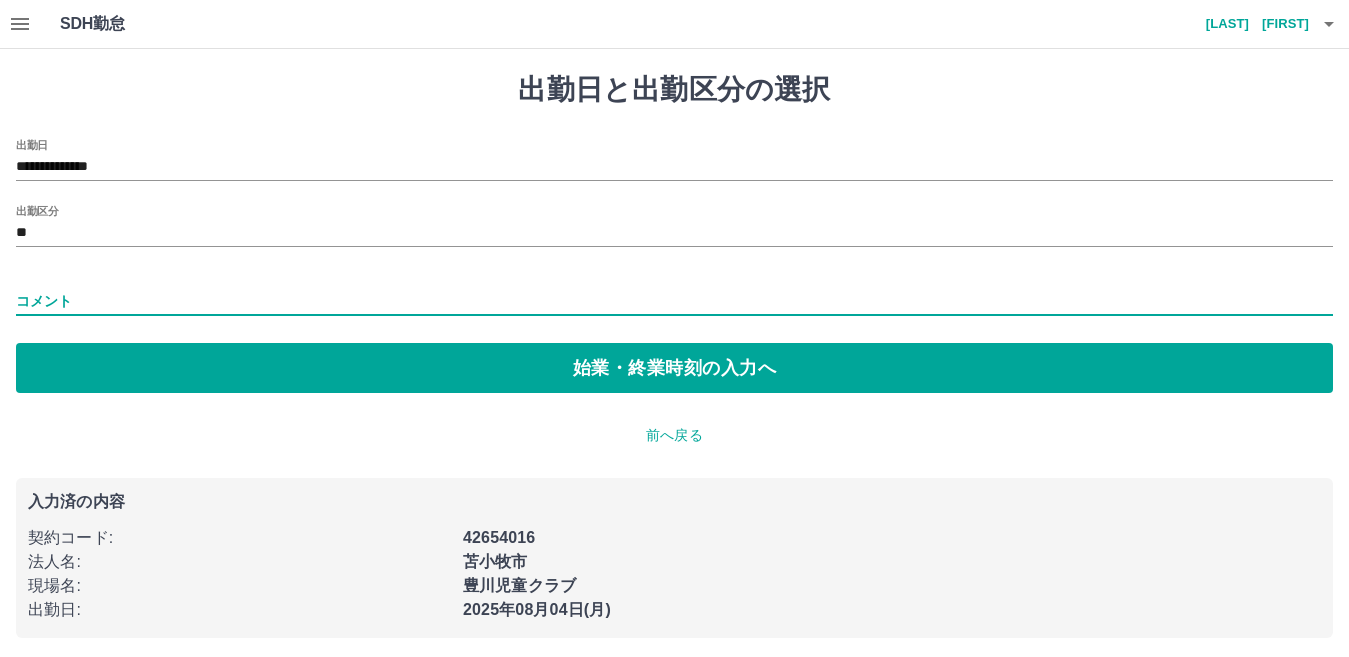 click on "コメント" at bounding box center (674, 301) 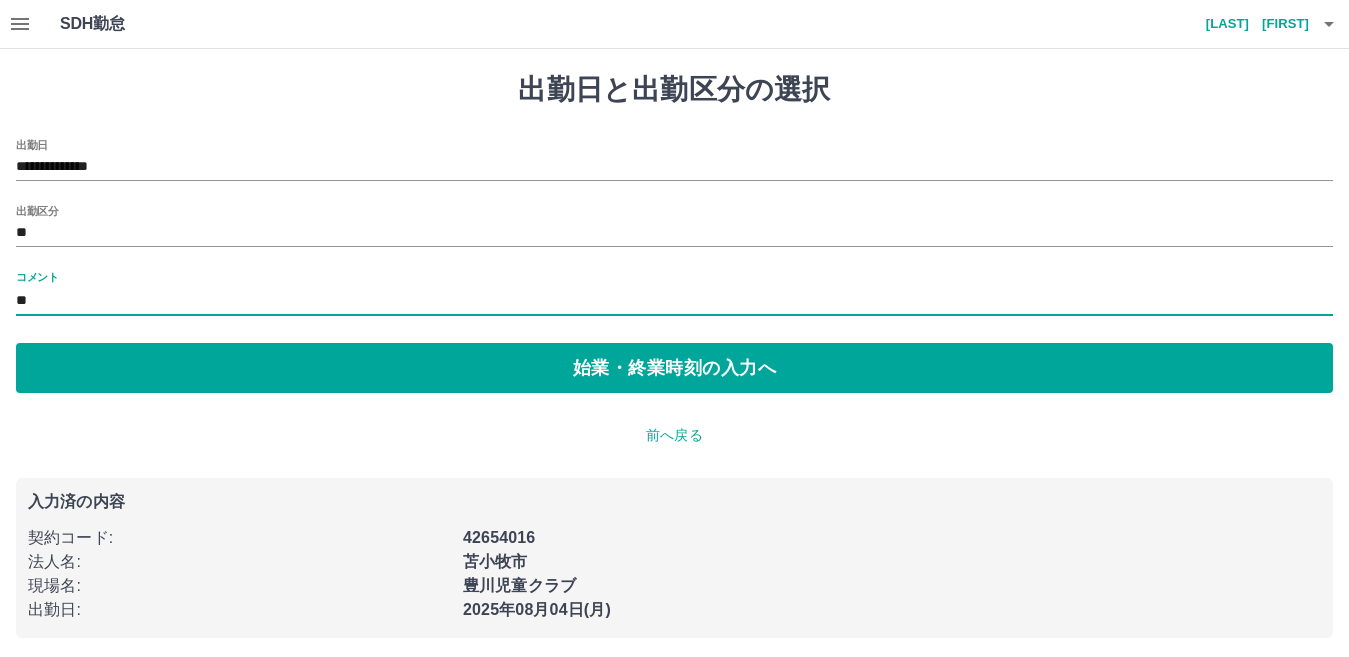 click on "**" at bounding box center [674, 301] 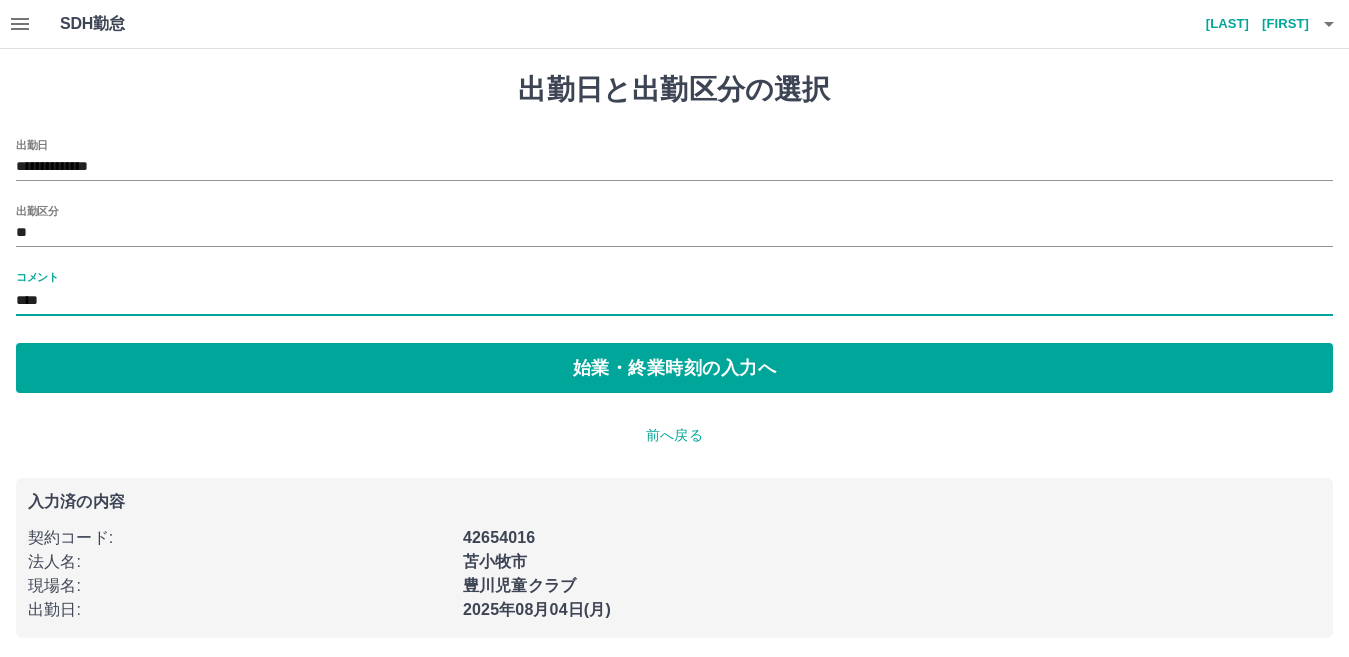 click on "****" at bounding box center [674, 301] 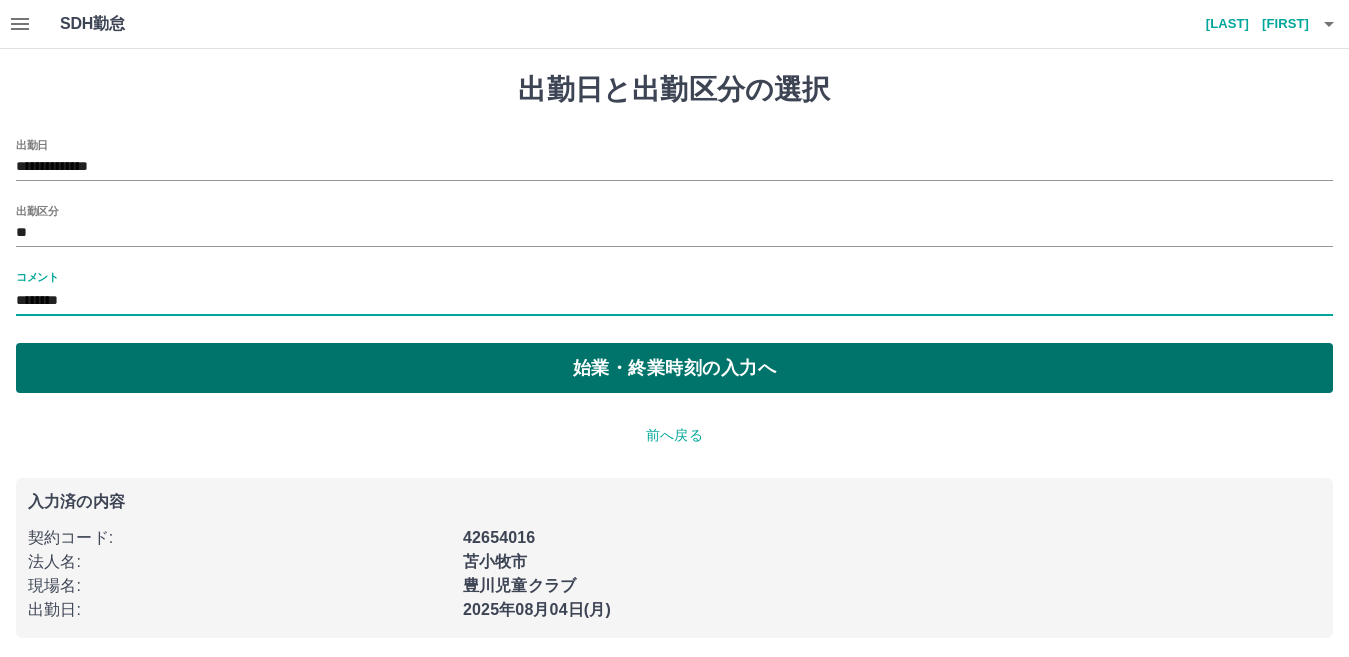 type on "********" 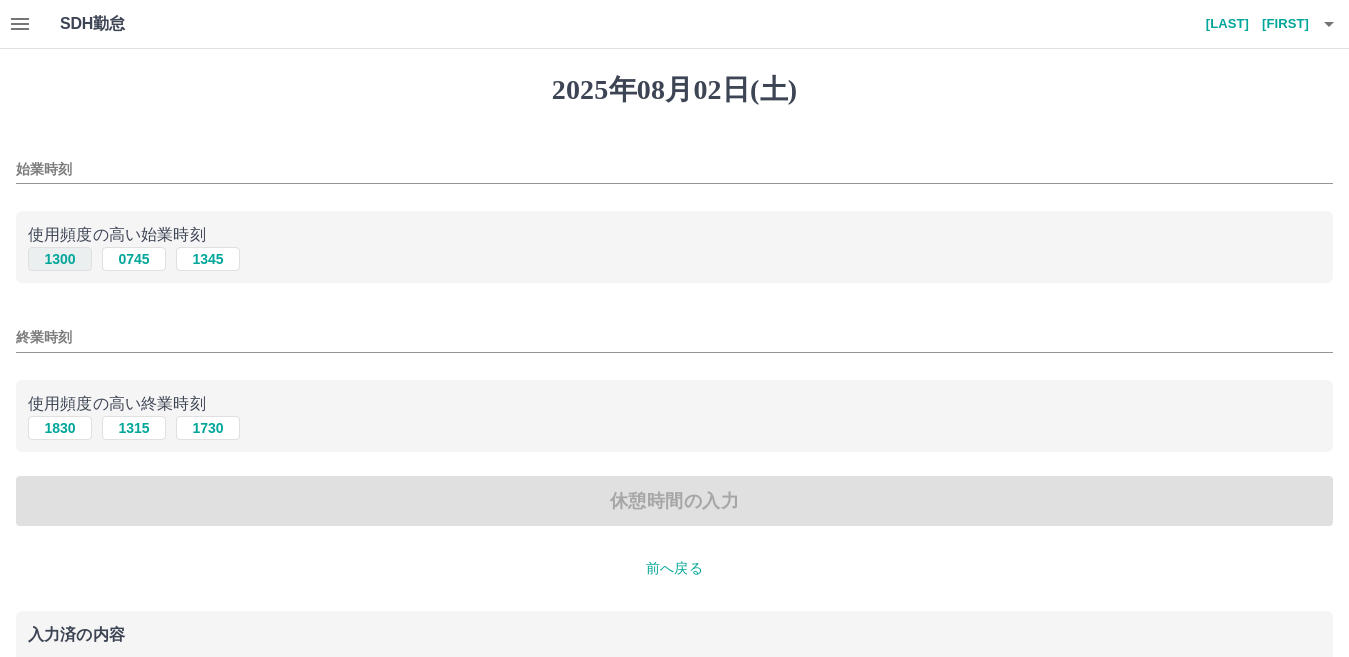 click on "1300" at bounding box center (60, 259) 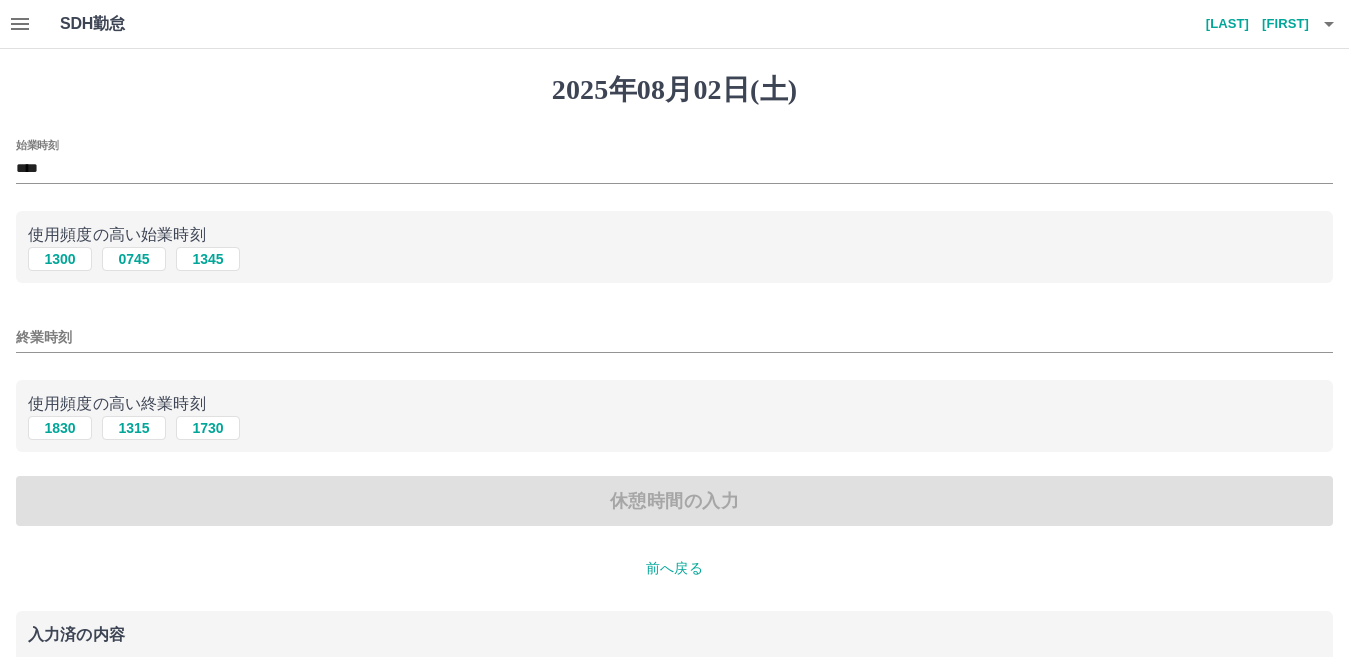 click on "終業時刻" at bounding box center (674, 337) 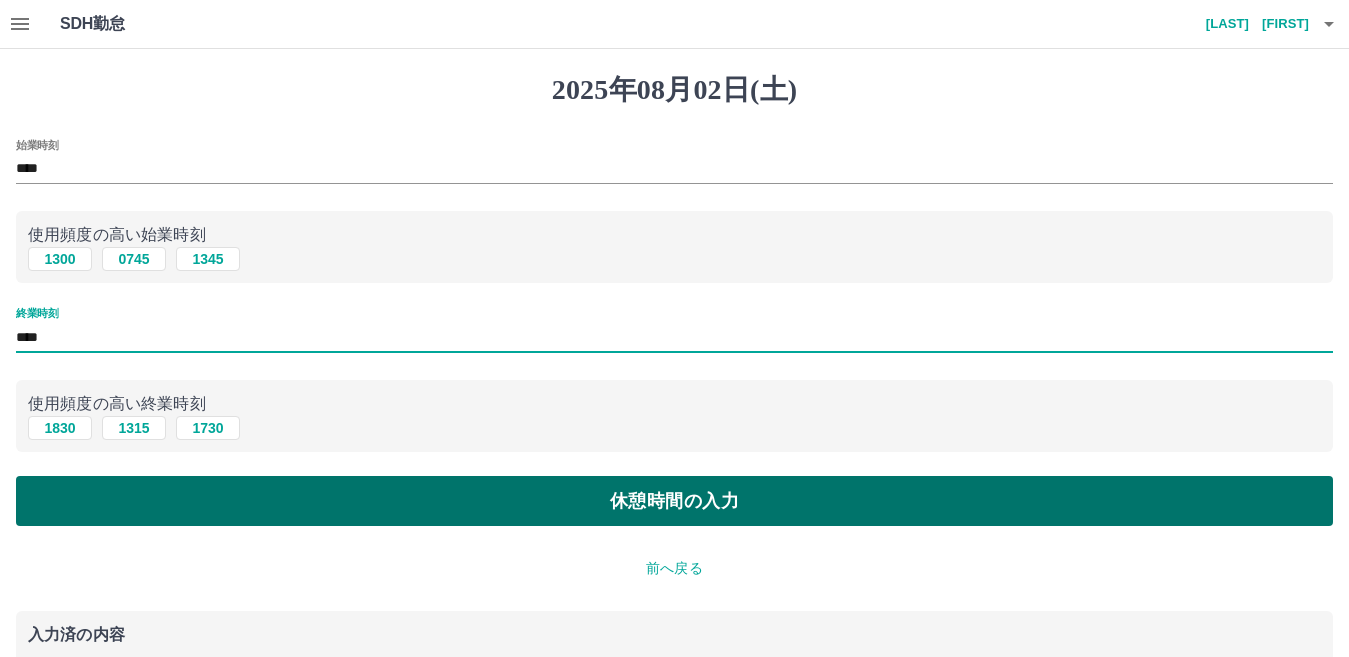 type on "****" 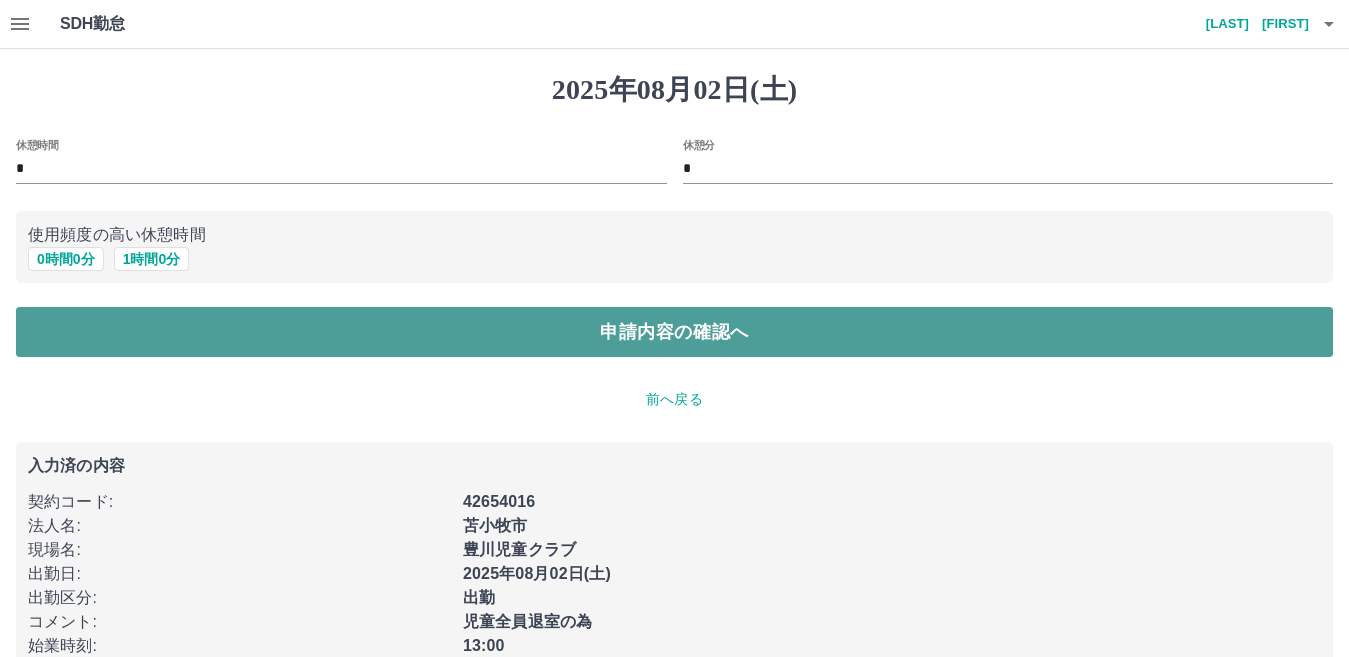 click on "申請内容の確認へ" at bounding box center [674, 332] 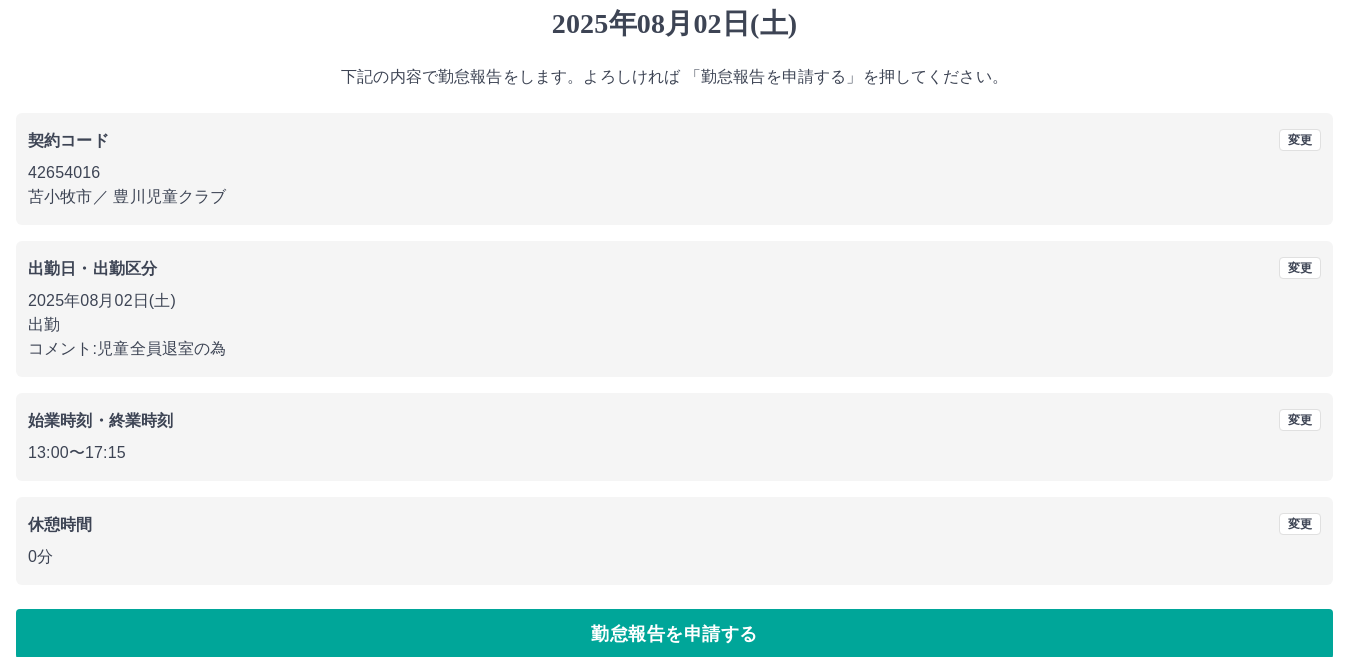 scroll, scrollTop: 92, scrollLeft: 0, axis: vertical 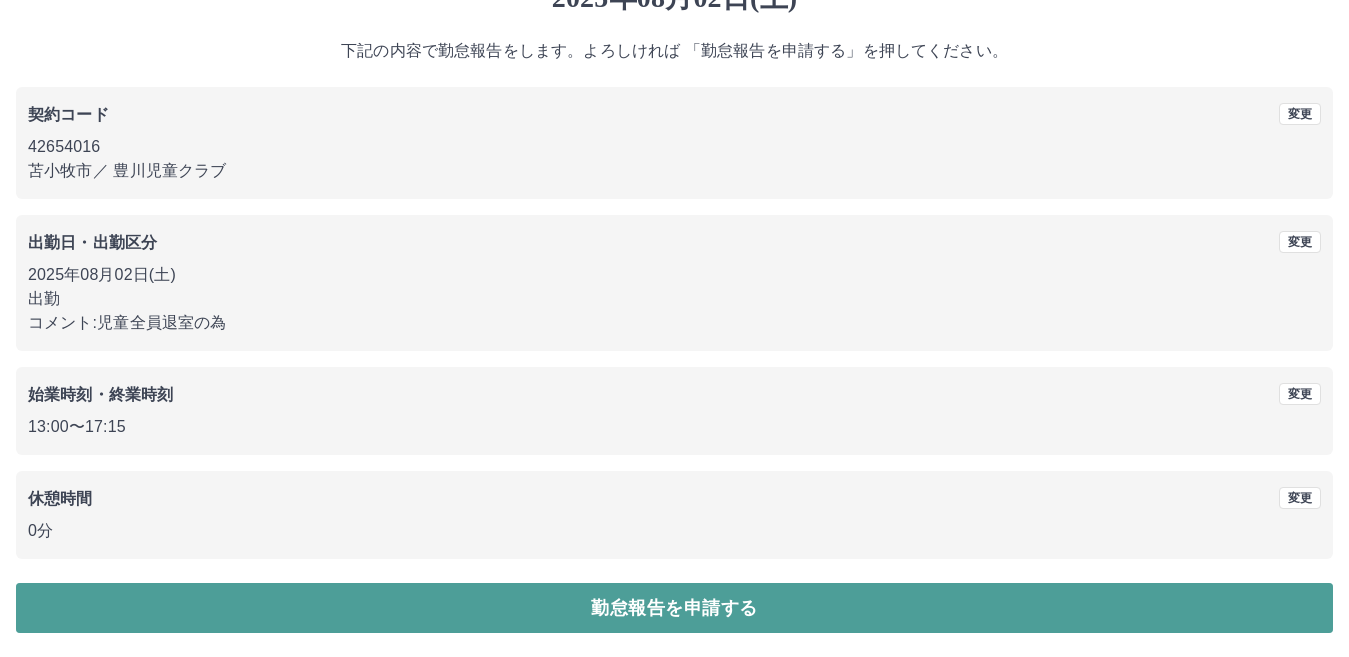 click on "勤怠報告を申請する" at bounding box center (674, 608) 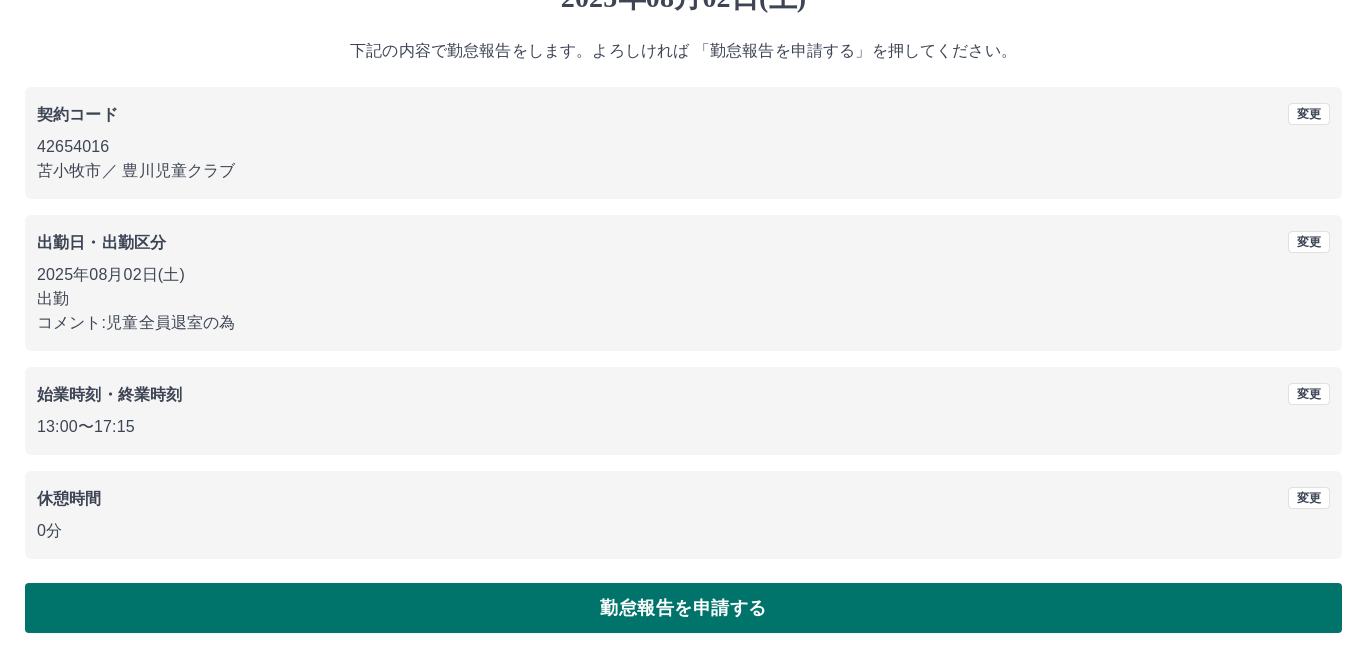 scroll, scrollTop: 0, scrollLeft: 0, axis: both 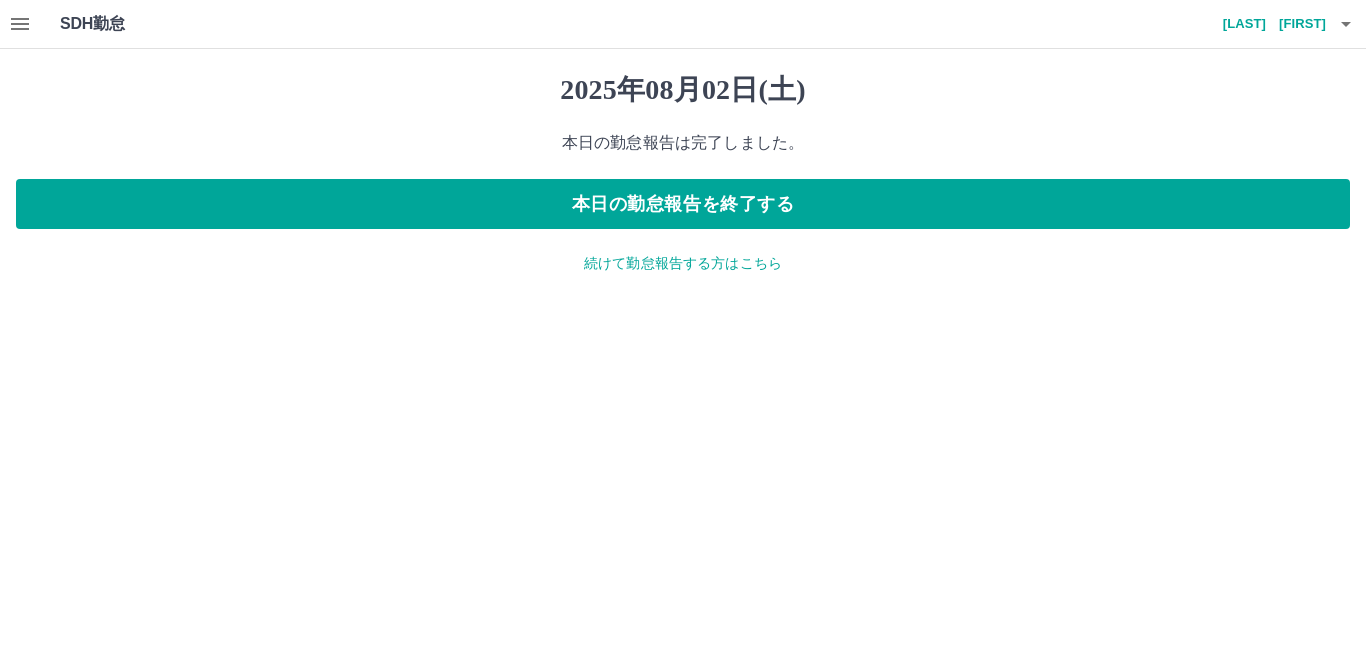 click on "続けて勤怠報告する方はこちら" at bounding box center [683, 263] 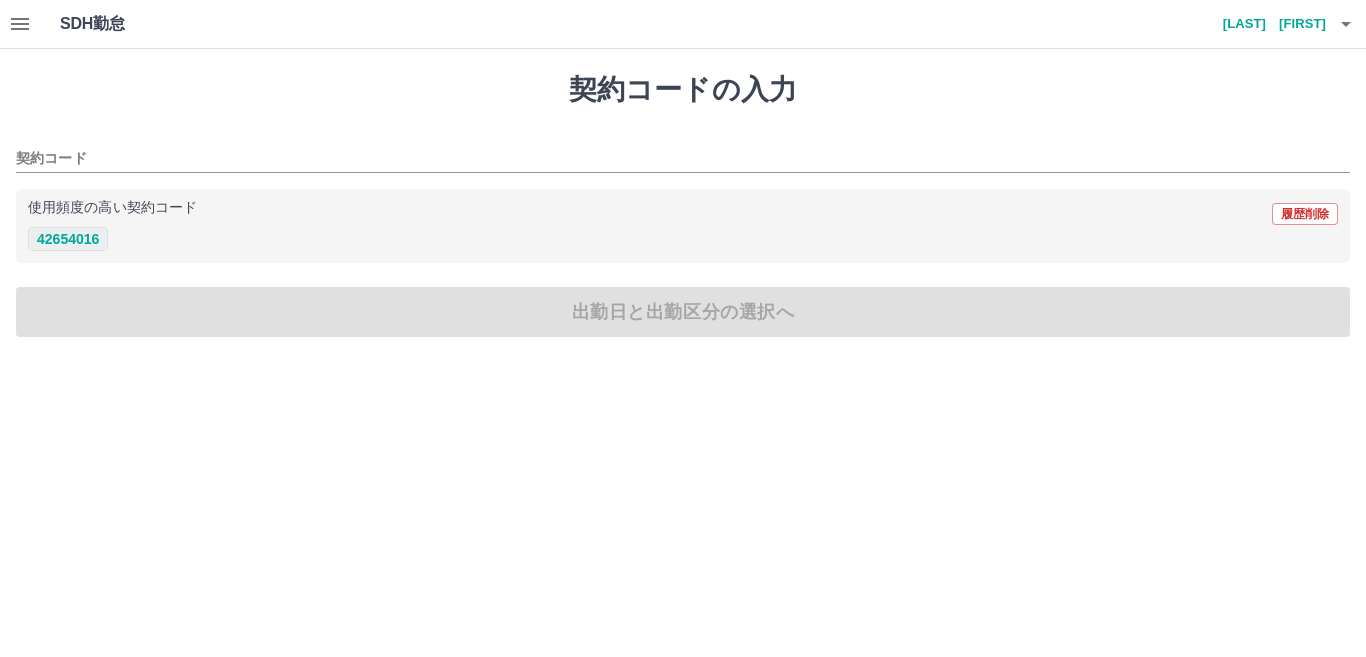 click on "42654016" at bounding box center [68, 239] 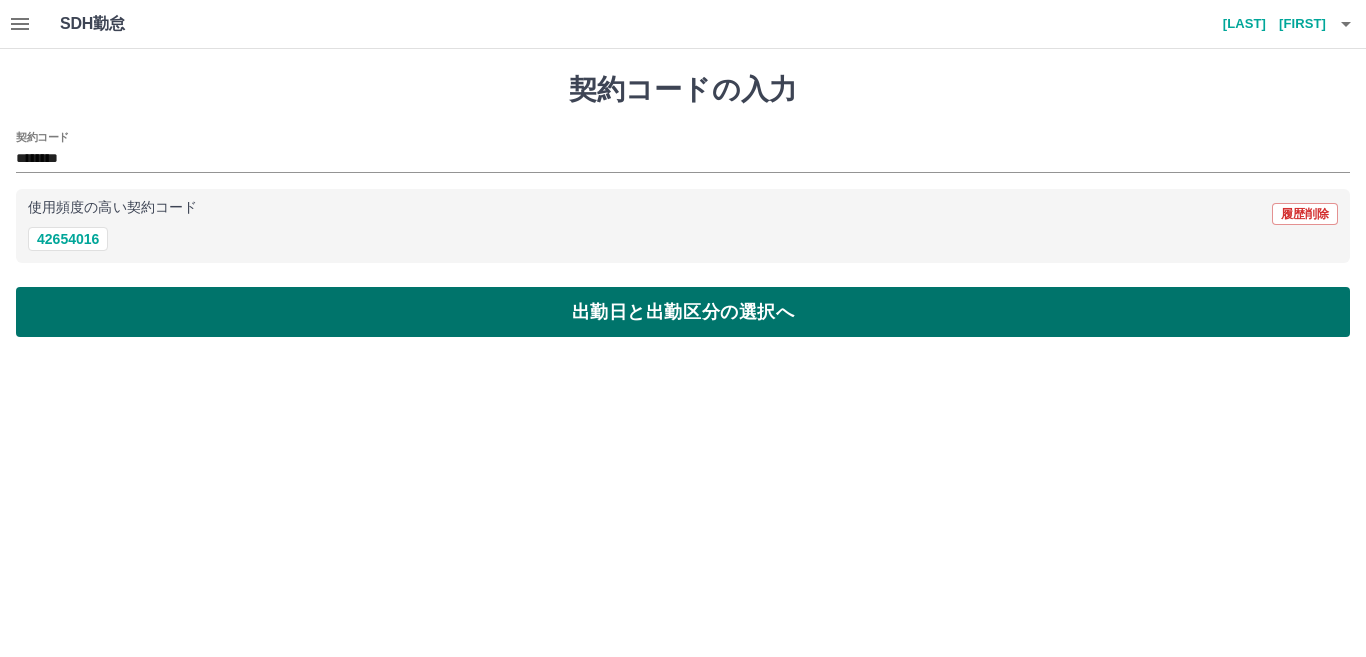 click on "出勤日と出勤区分の選択へ" at bounding box center (683, 312) 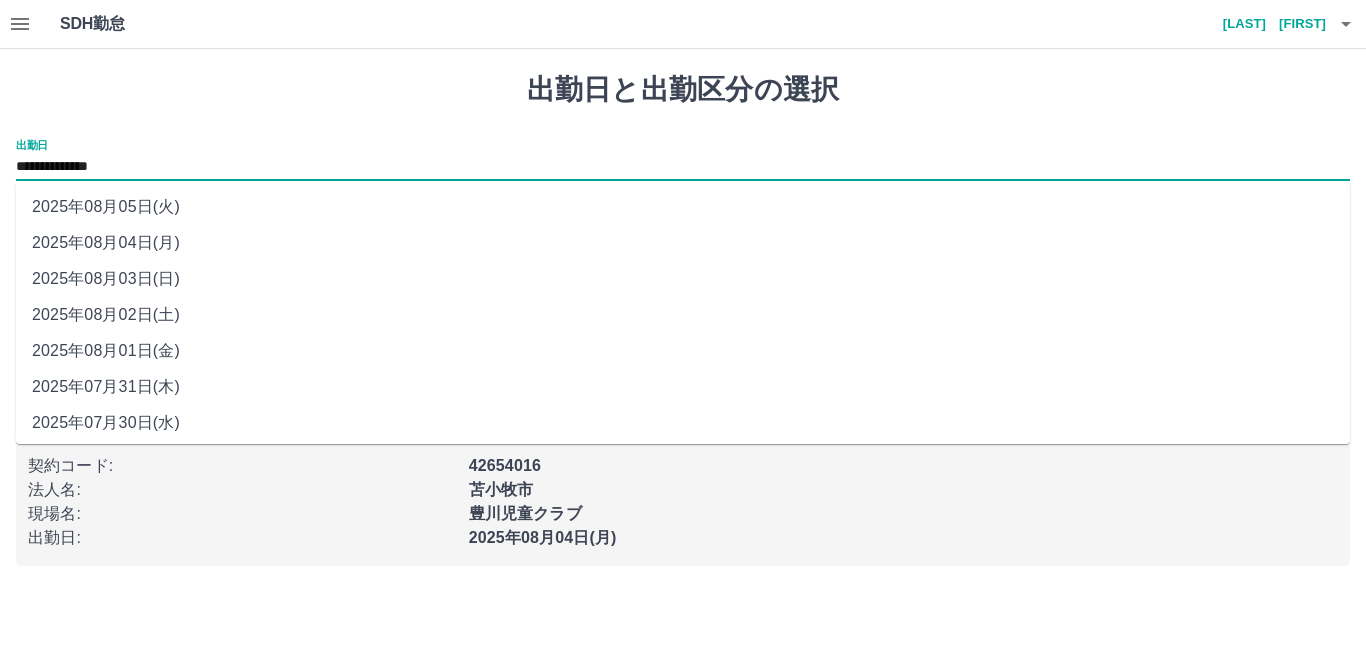 click on "**********" at bounding box center (683, 167) 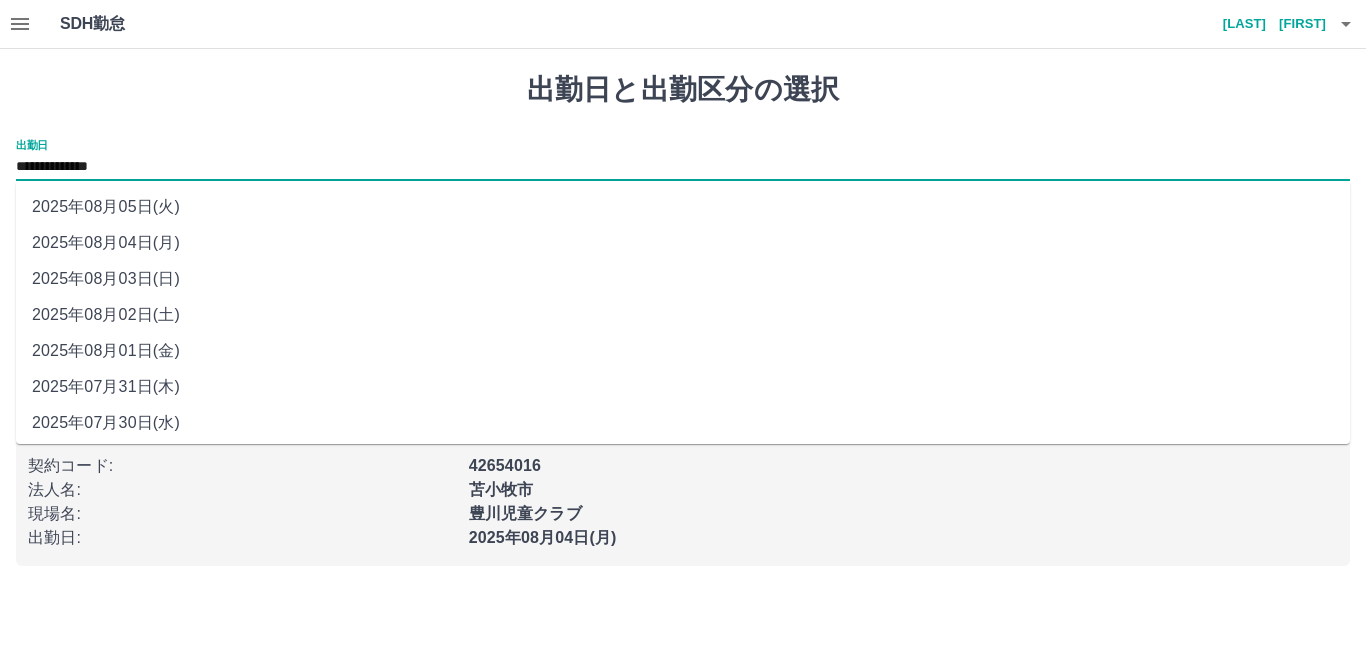 click on "2025年08月03日(日)" at bounding box center (683, 279) 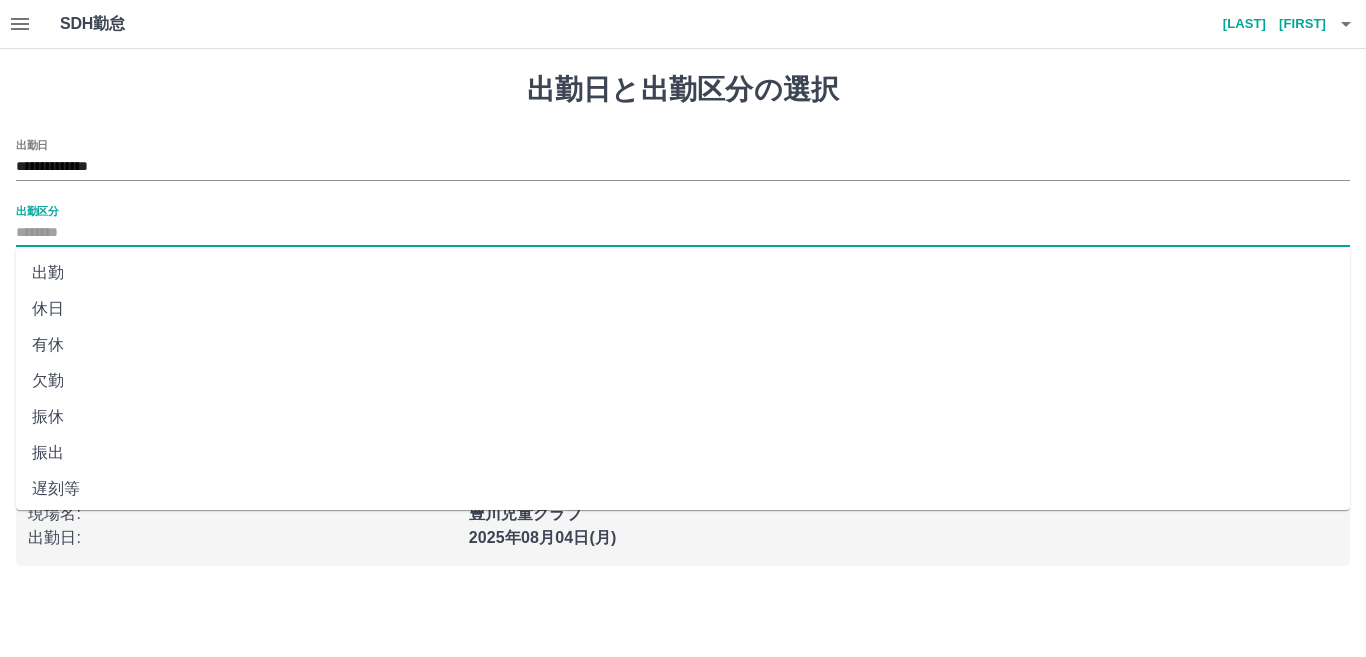 click on "出勤区分" at bounding box center [683, 233] 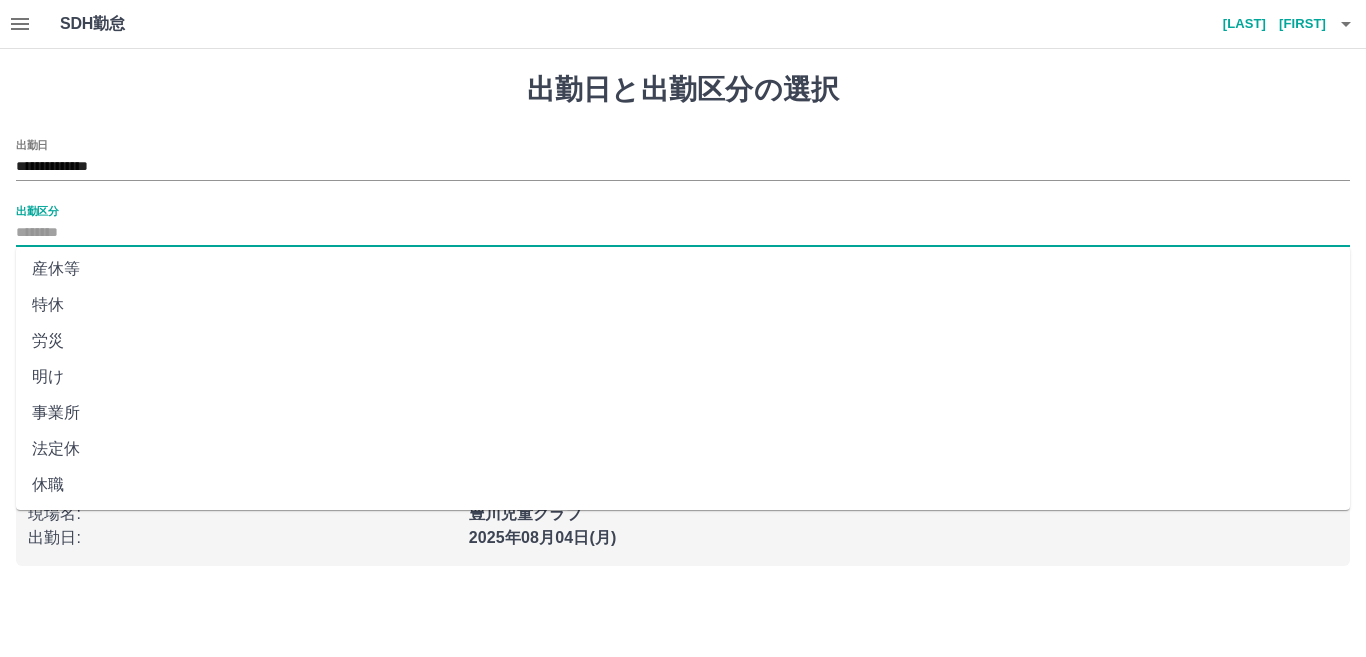 scroll, scrollTop: 401, scrollLeft: 0, axis: vertical 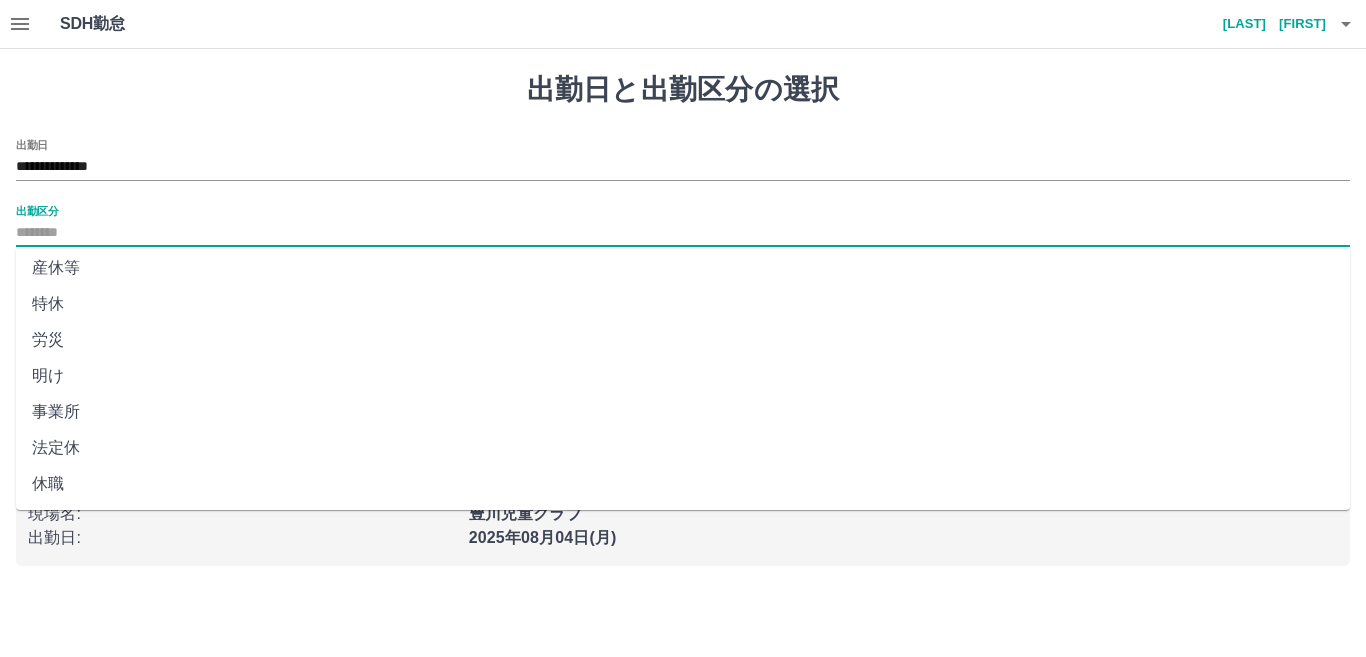 click on "法定休" at bounding box center (683, 448) 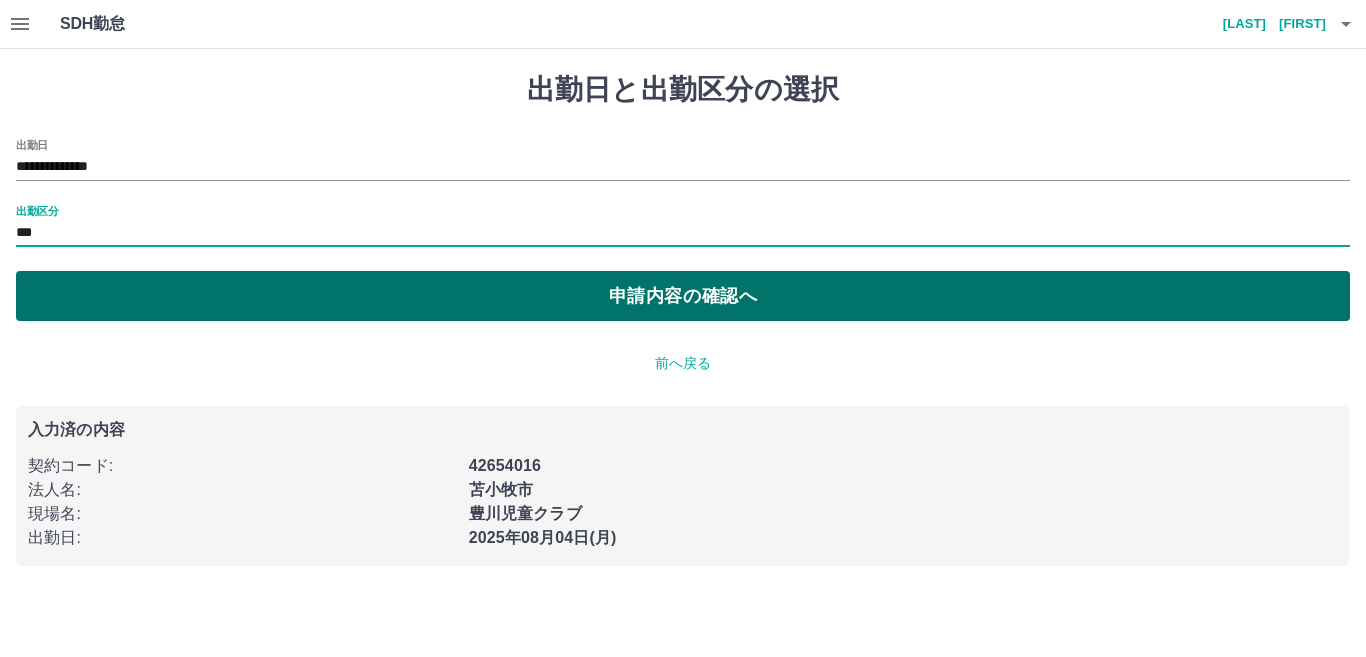click on "申請内容の確認へ" at bounding box center (683, 296) 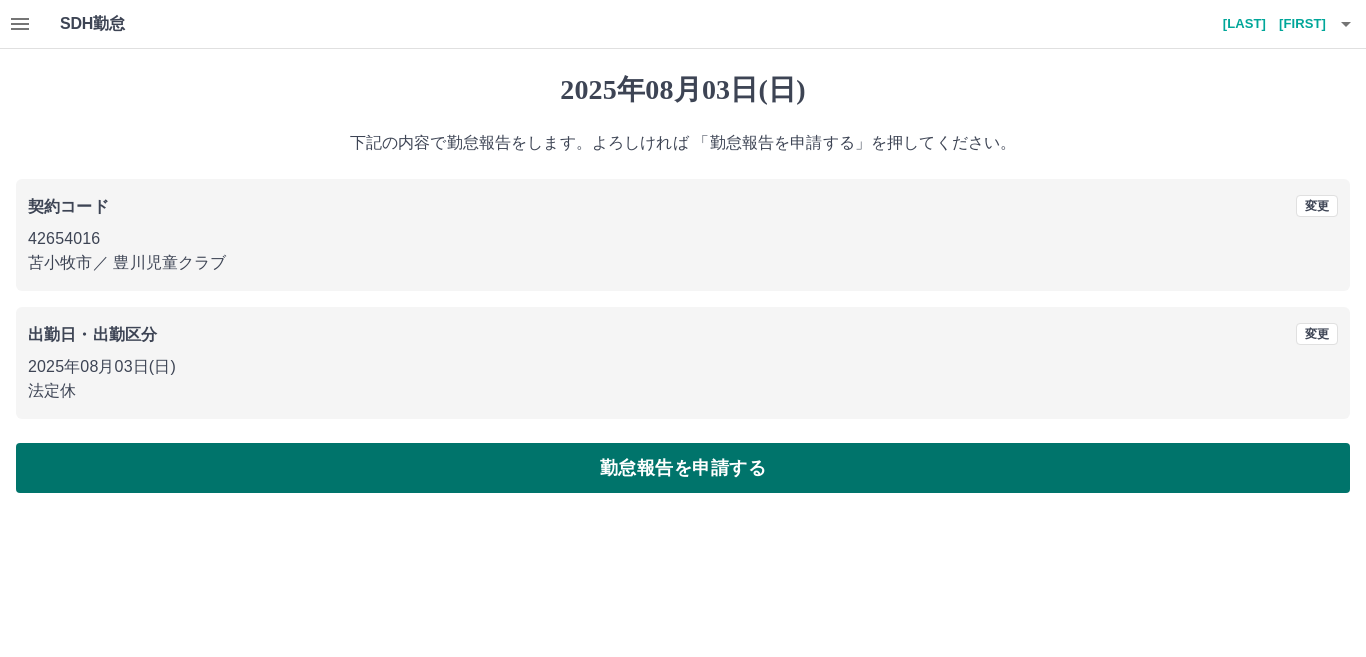 click on "勤怠報告を申請する" at bounding box center [683, 468] 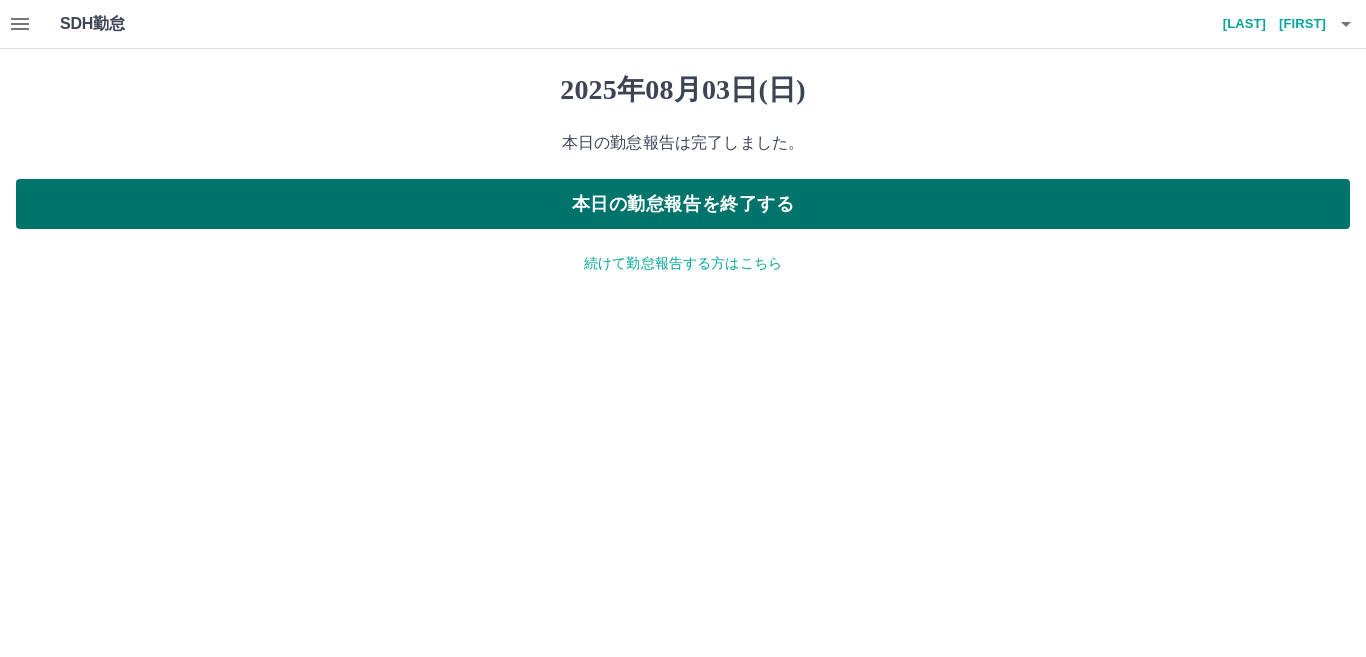 click on "本日の勤怠報告を終了する" at bounding box center [683, 204] 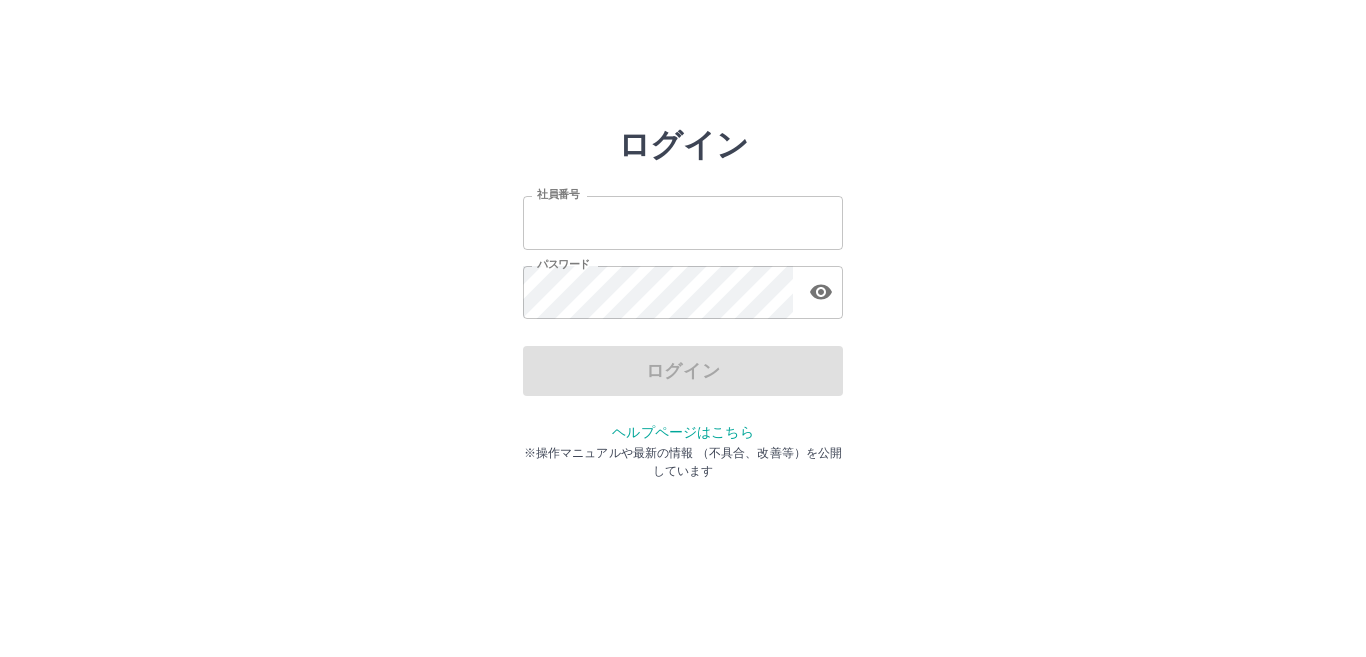 scroll, scrollTop: 0, scrollLeft: 0, axis: both 